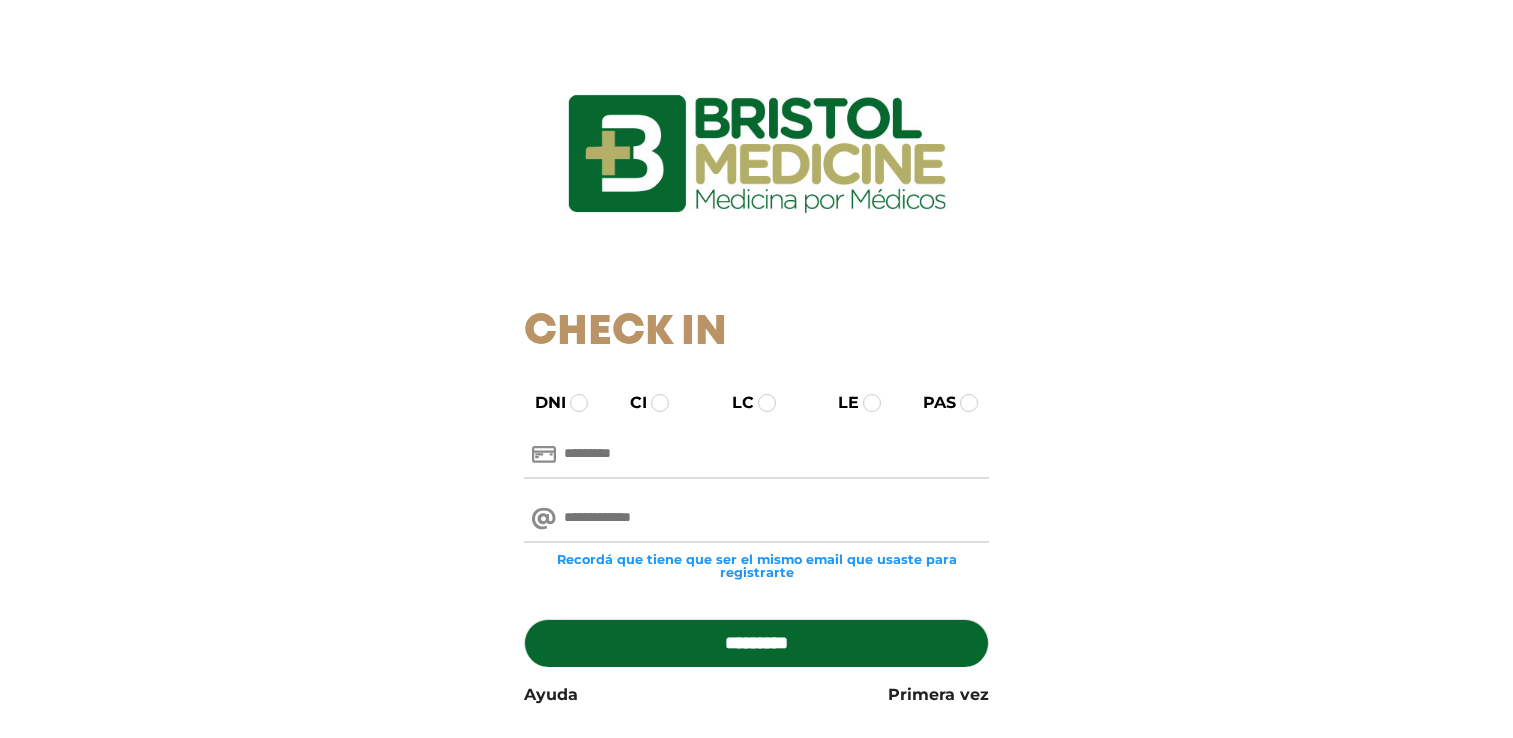 scroll, scrollTop: 0, scrollLeft: 0, axis: both 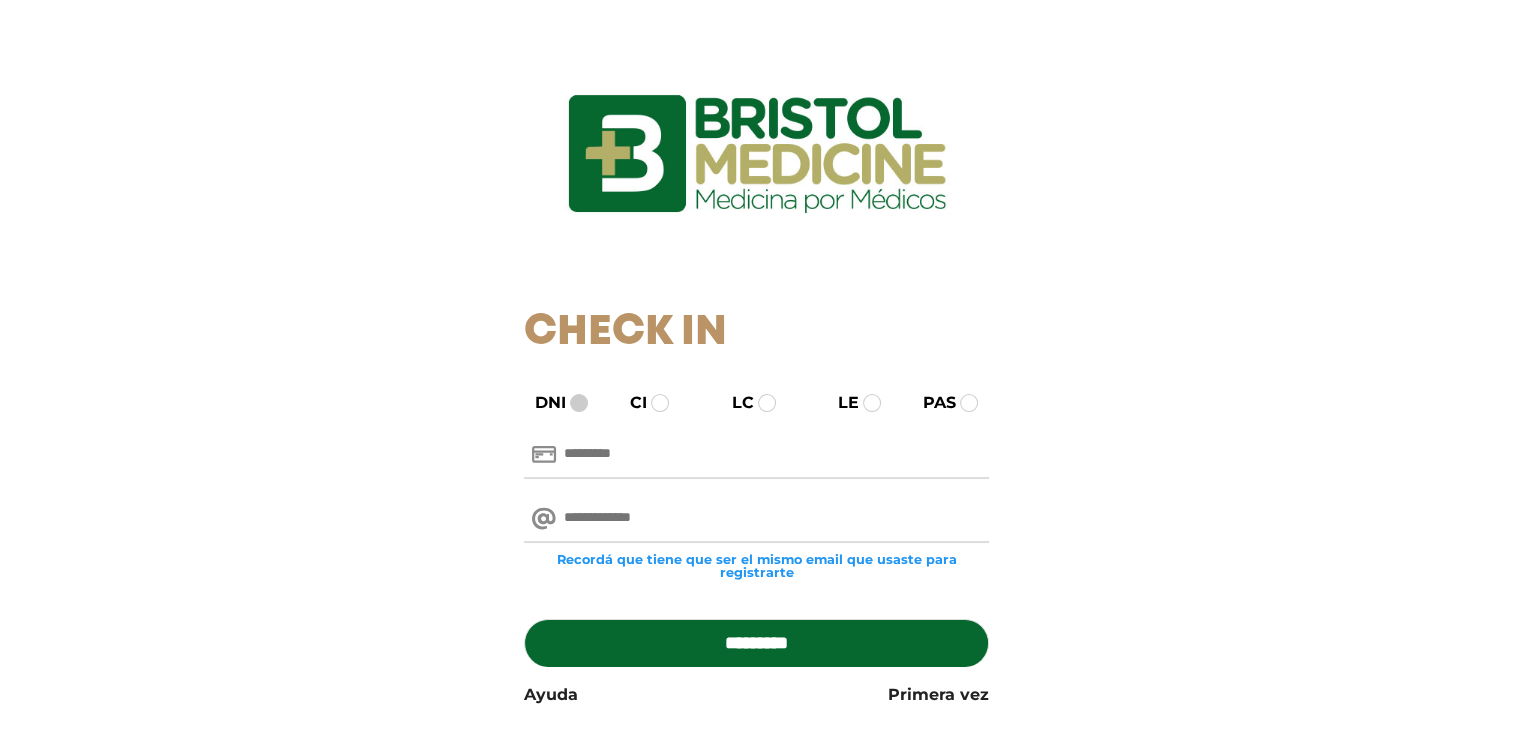 click at bounding box center [579, 403] 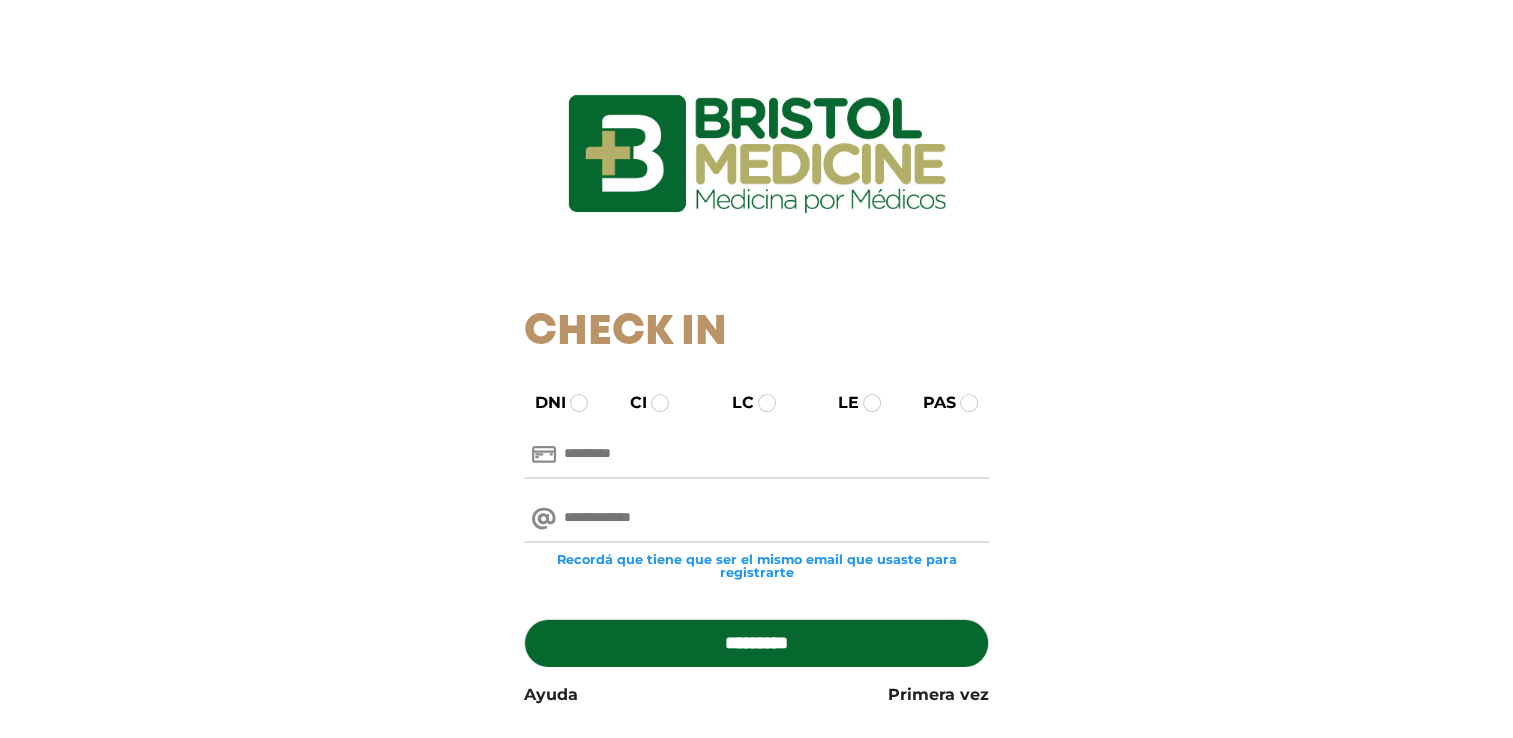 click at bounding box center (756, 455) 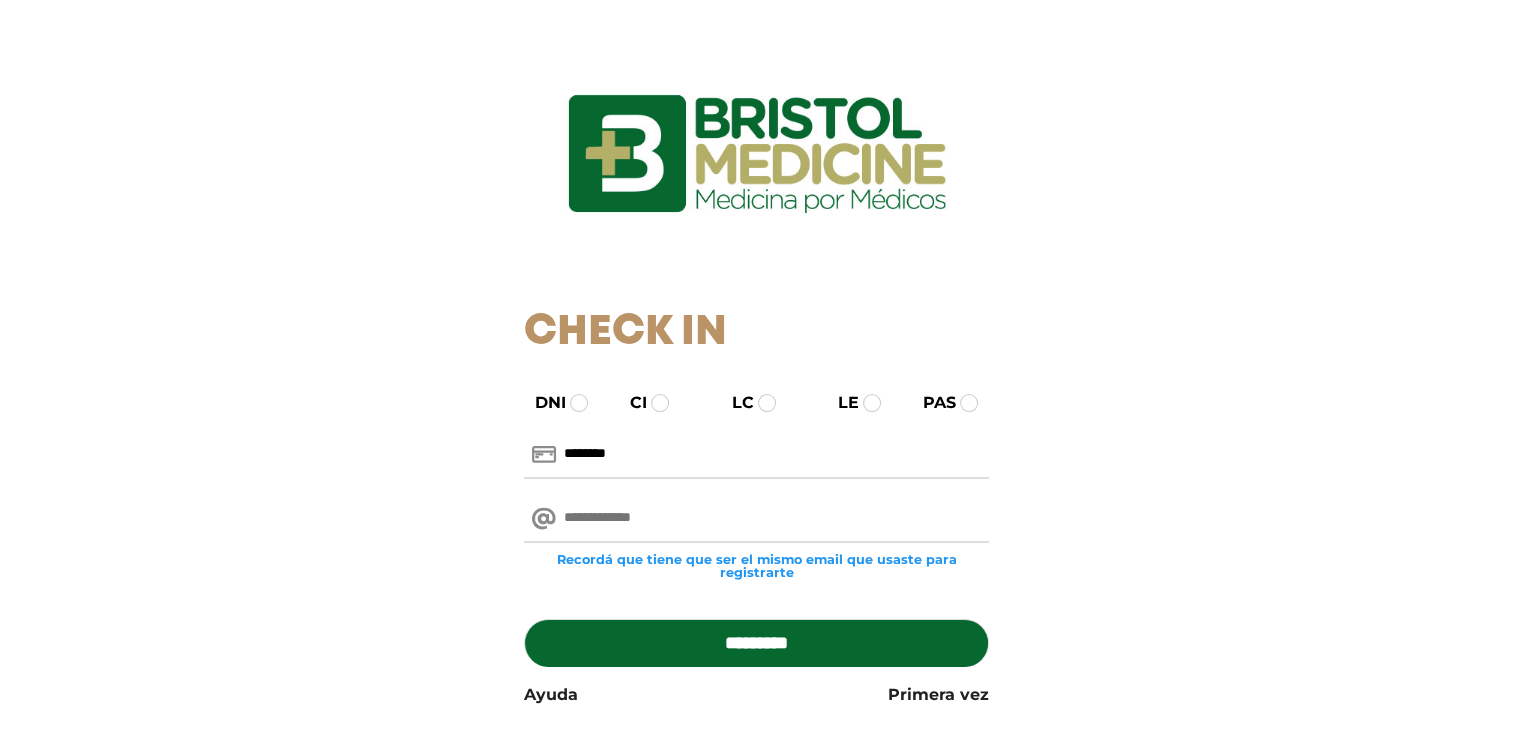 type on "********" 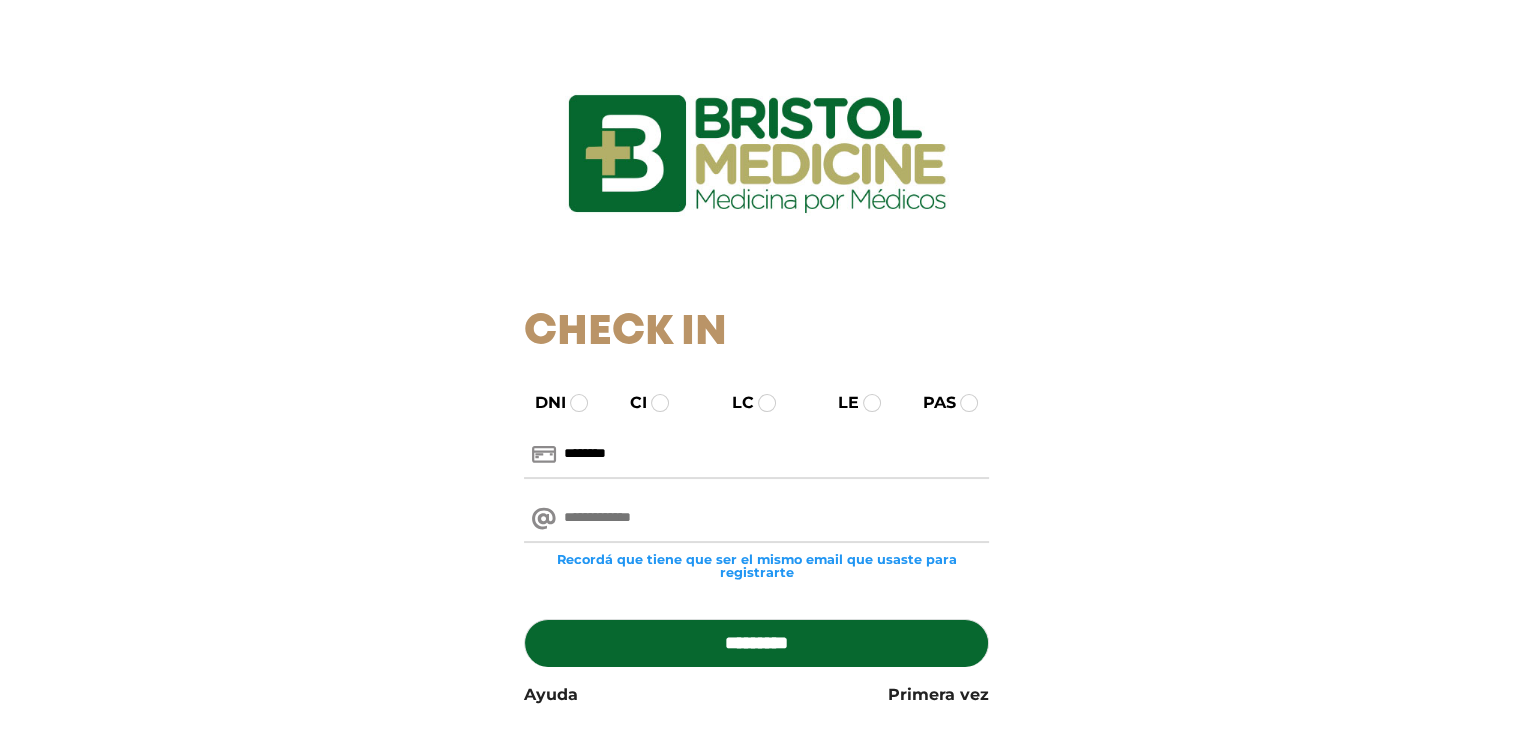 type on "**********" 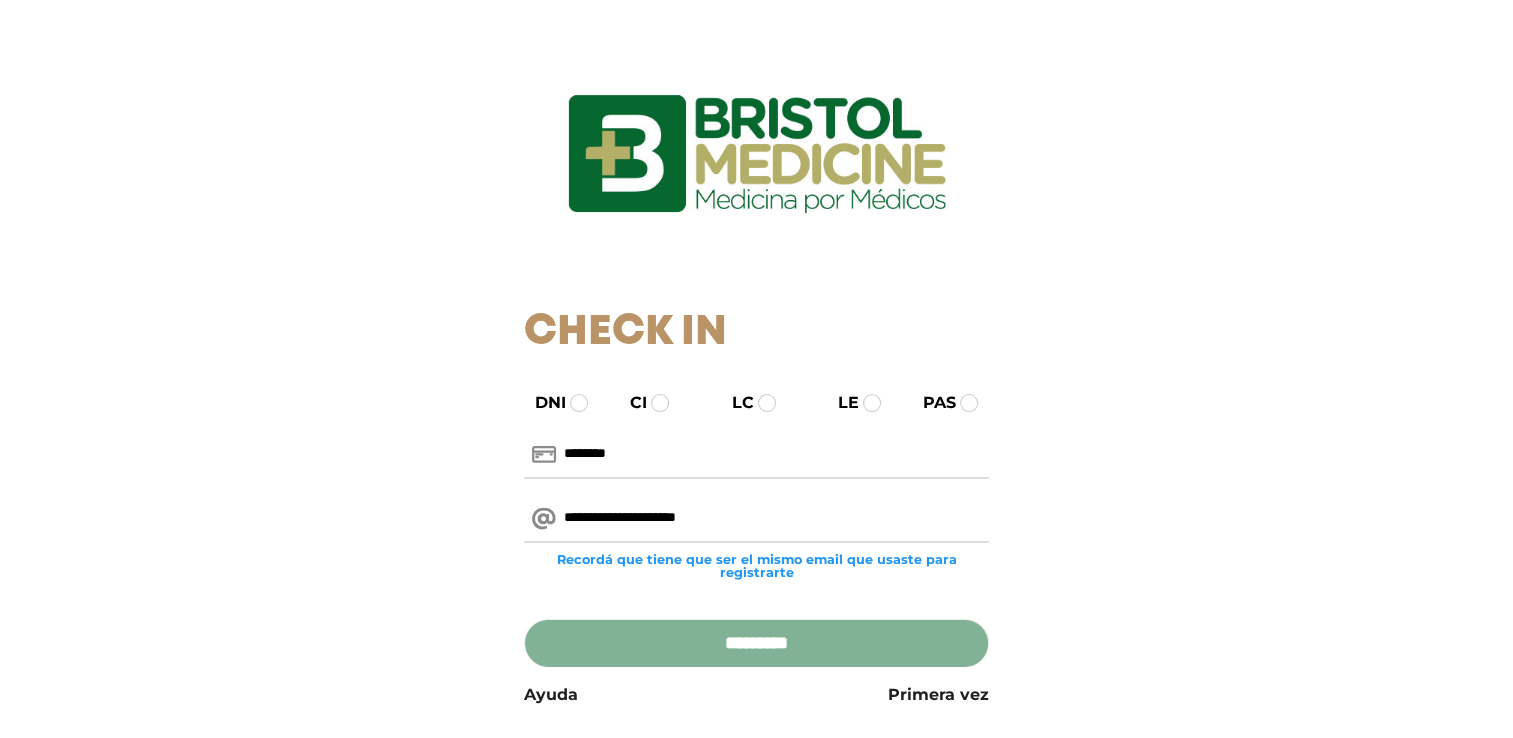 click on "*********" at bounding box center [756, 643] 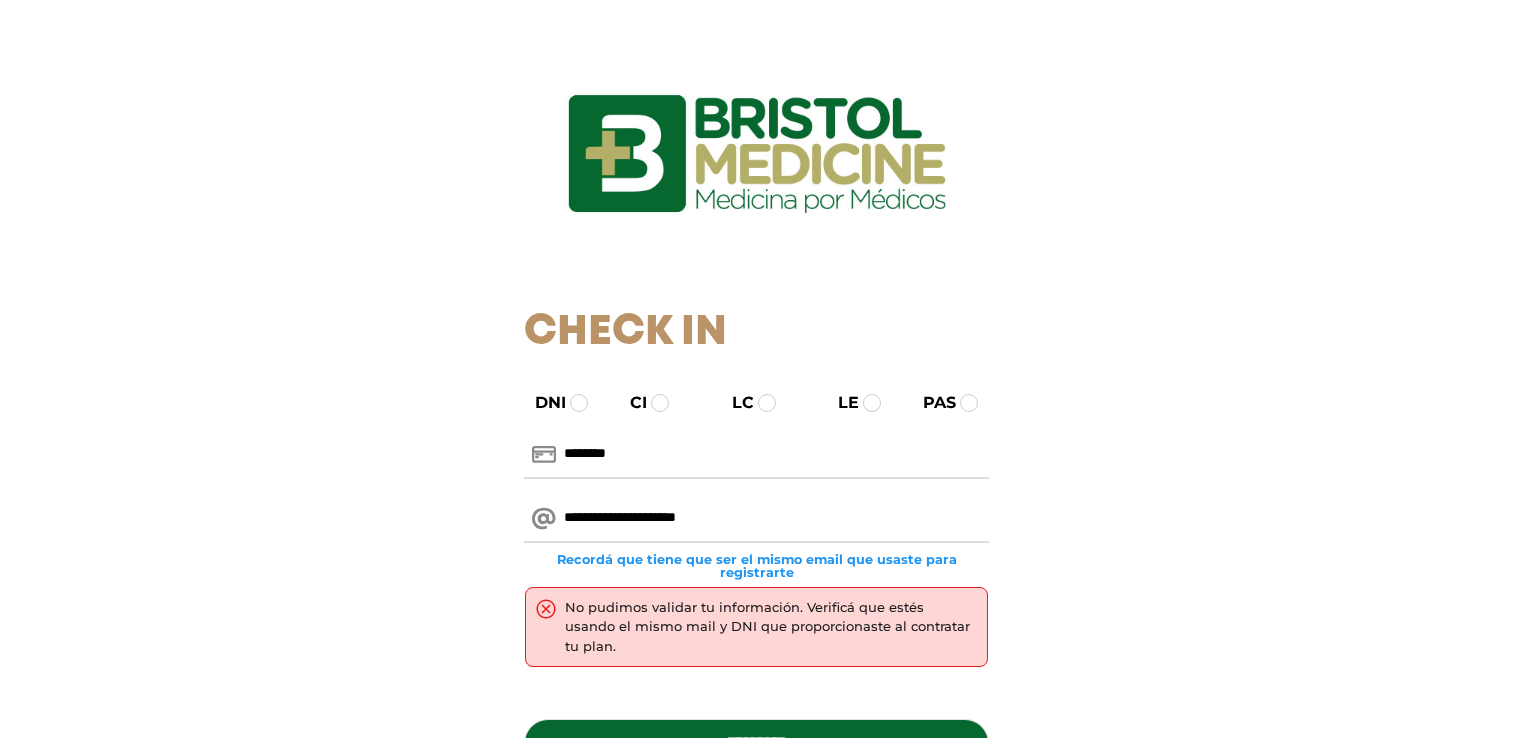 scroll, scrollTop: 0, scrollLeft: 0, axis: both 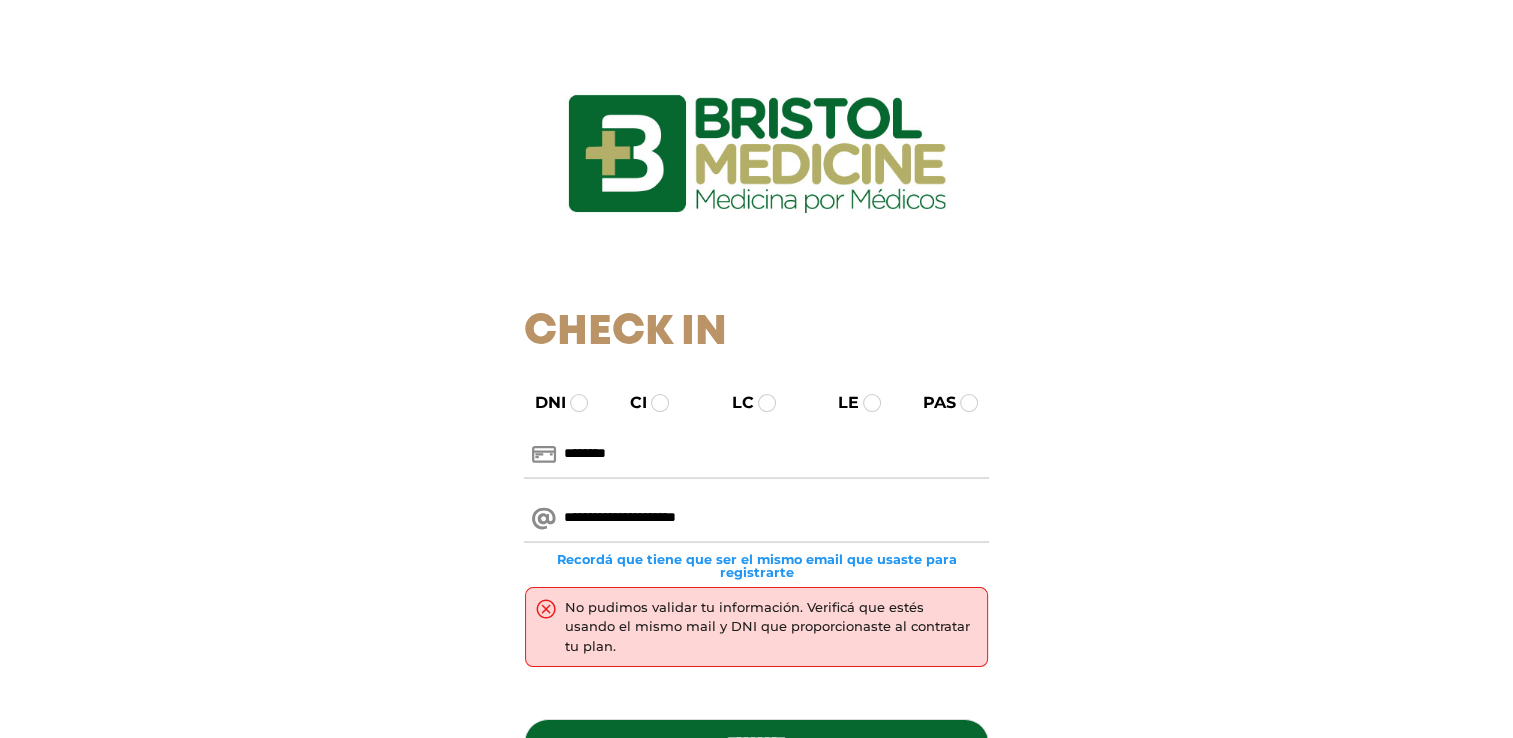 drag, startPoint x: 631, startPoint y: 517, endPoint x: 650, endPoint y: 518, distance: 19.026299 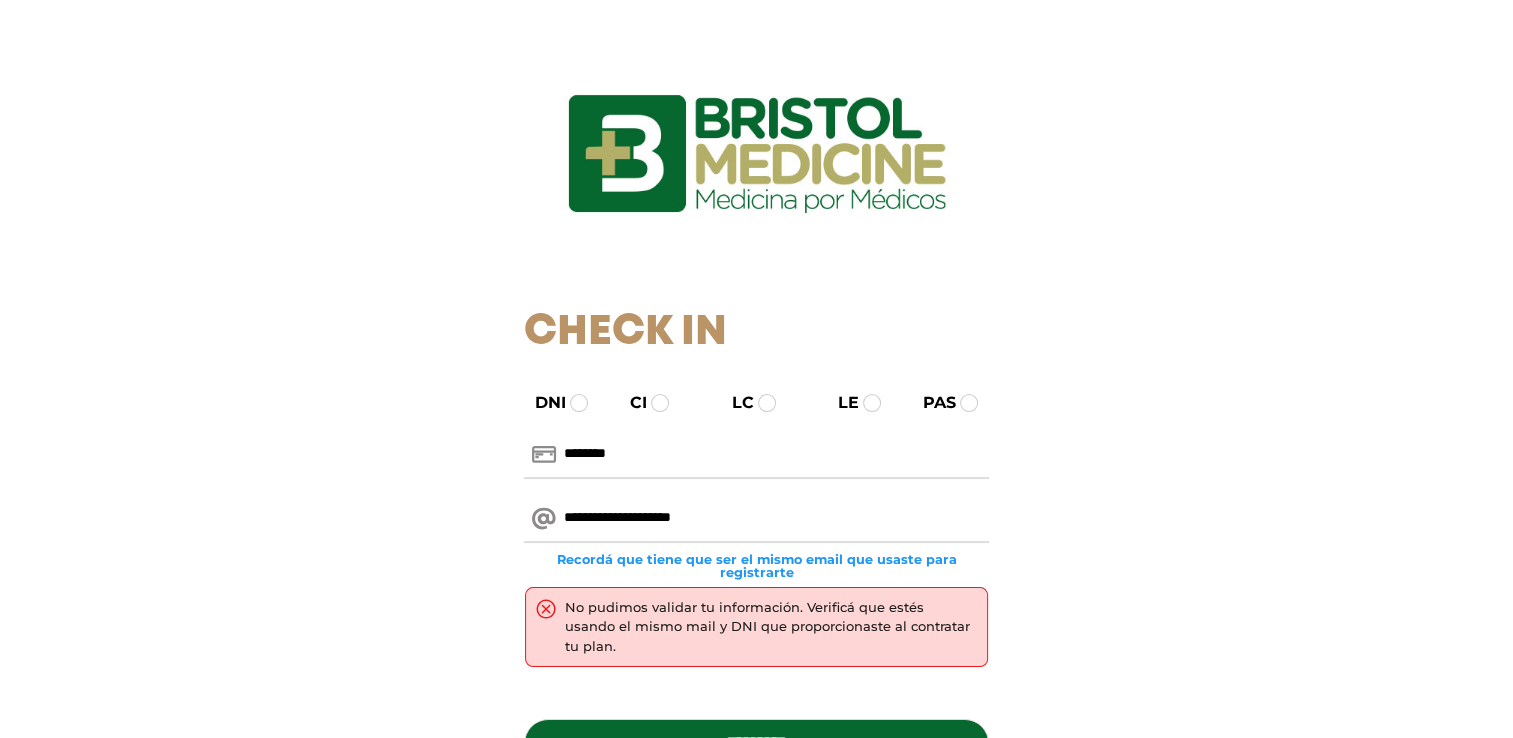 type on "**********" 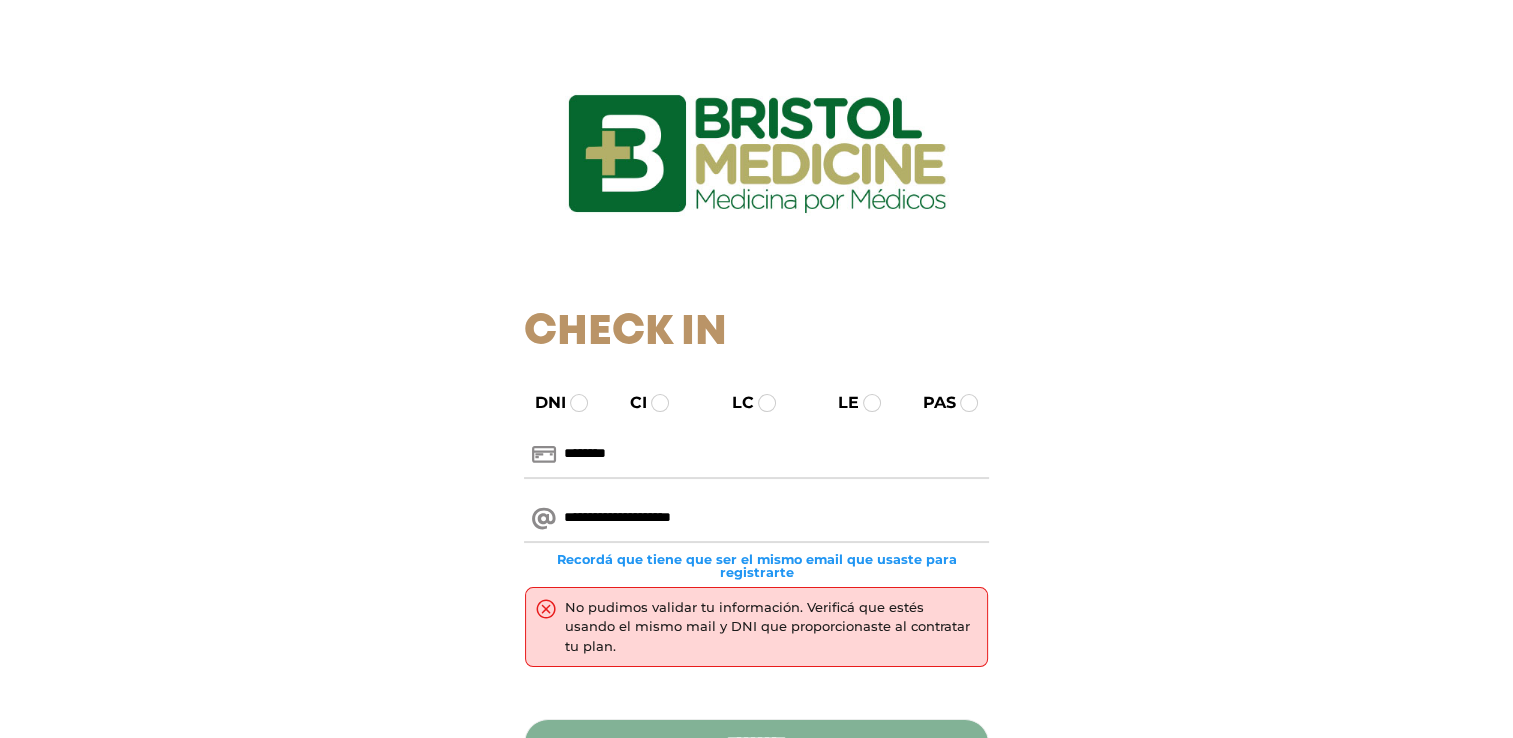 click on "*********" at bounding box center (756, 743) 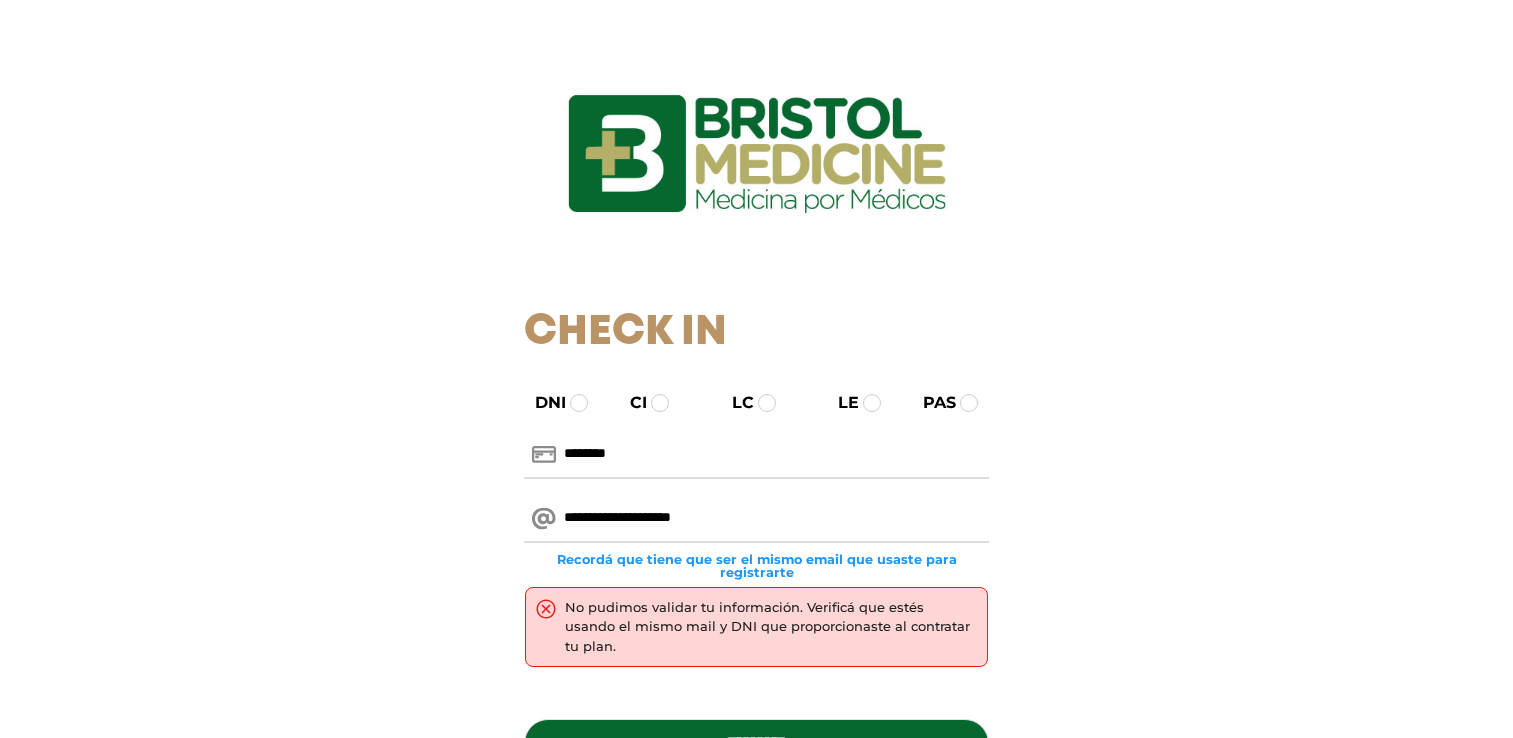 scroll, scrollTop: 0, scrollLeft: 0, axis: both 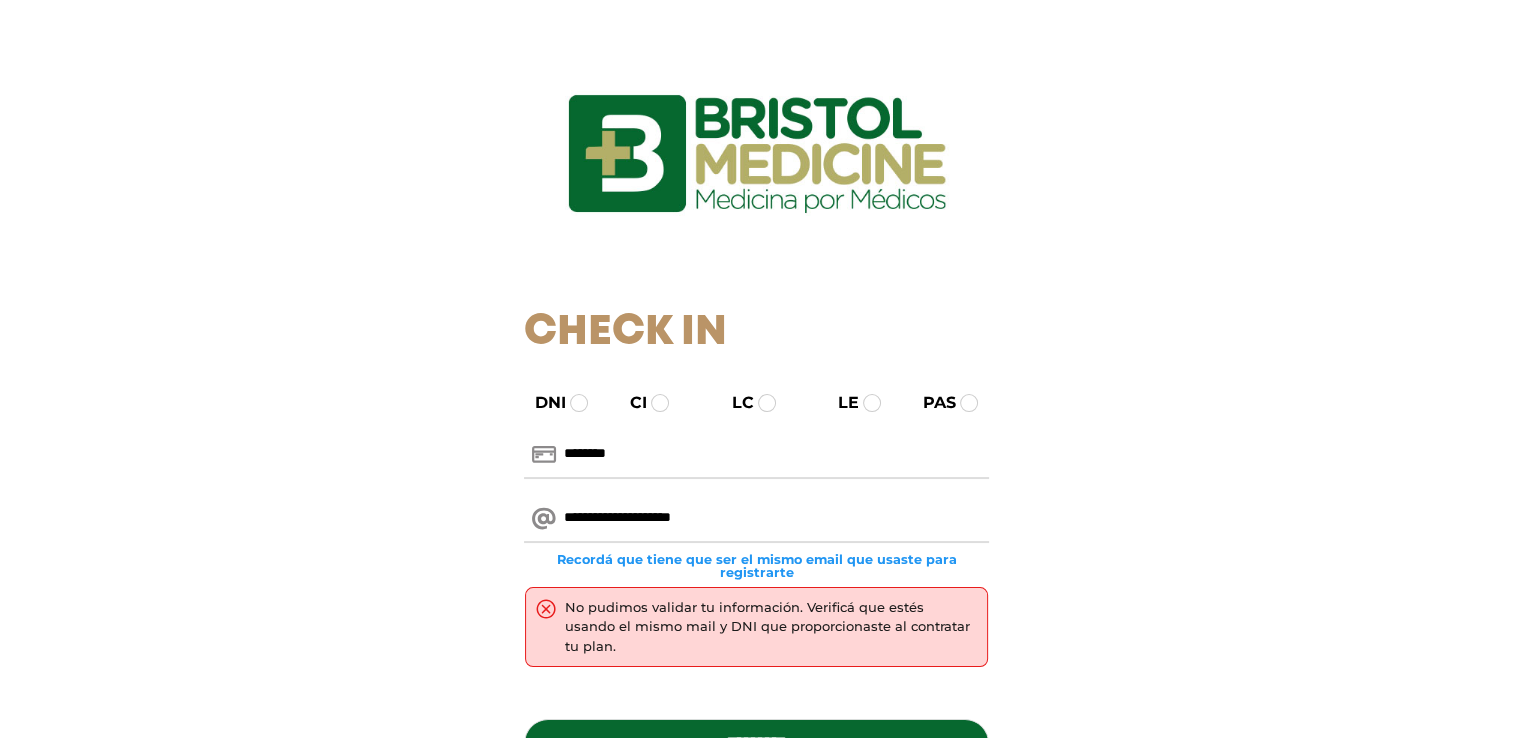 drag, startPoint x: 584, startPoint y: 458, endPoint x: 696, endPoint y: 444, distance: 112.871605 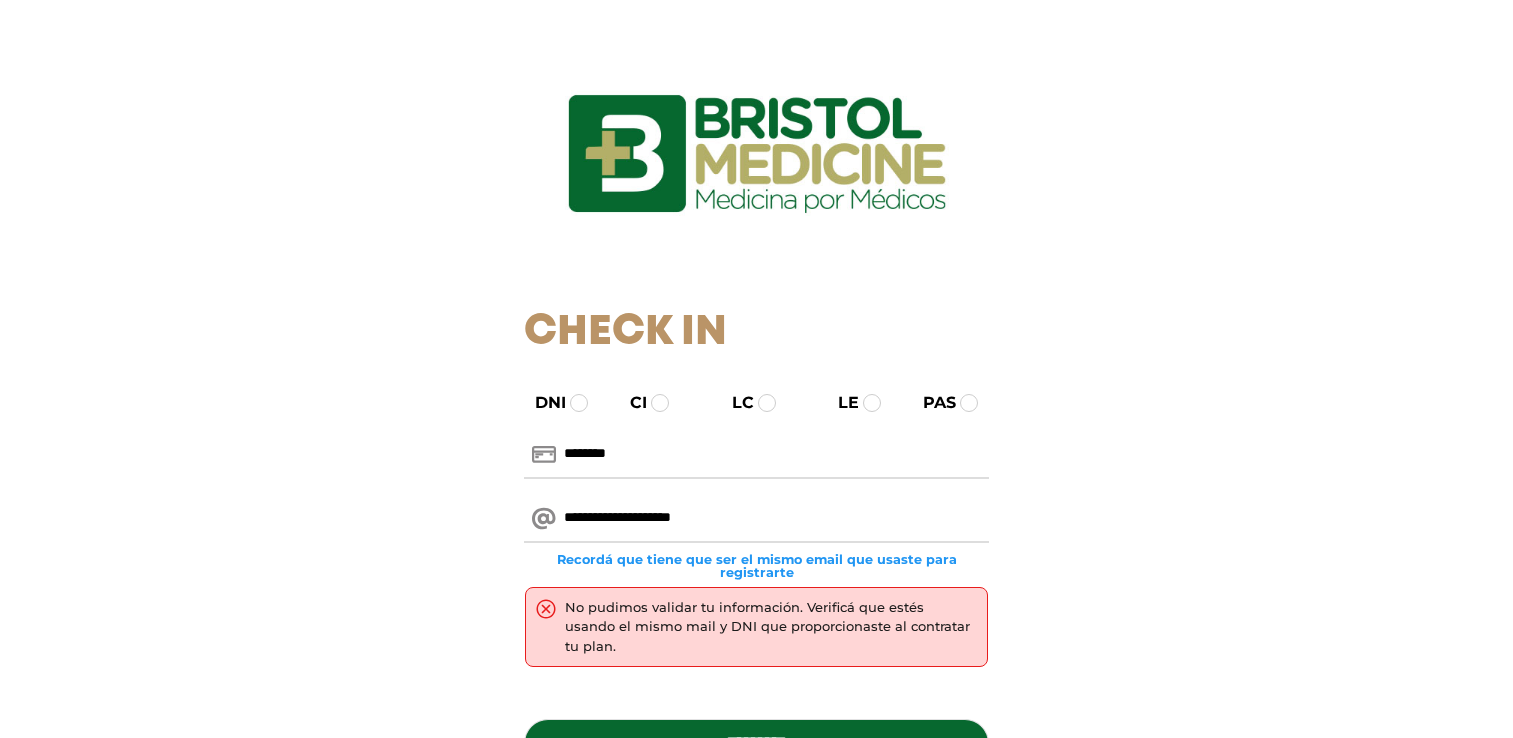 scroll, scrollTop: 0, scrollLeft: 0, axis: both 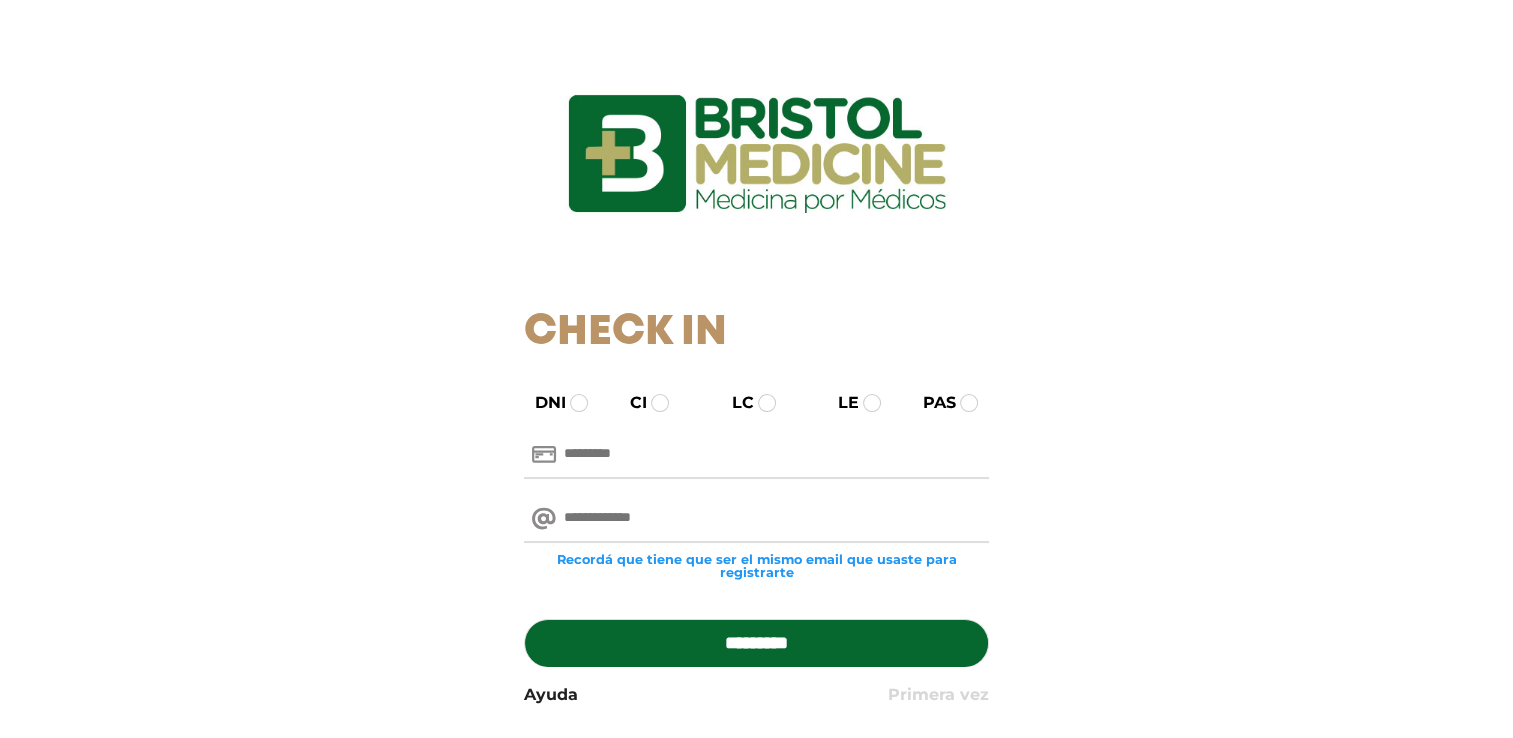 click on "Primera vez" at bounding box center (938, 695) 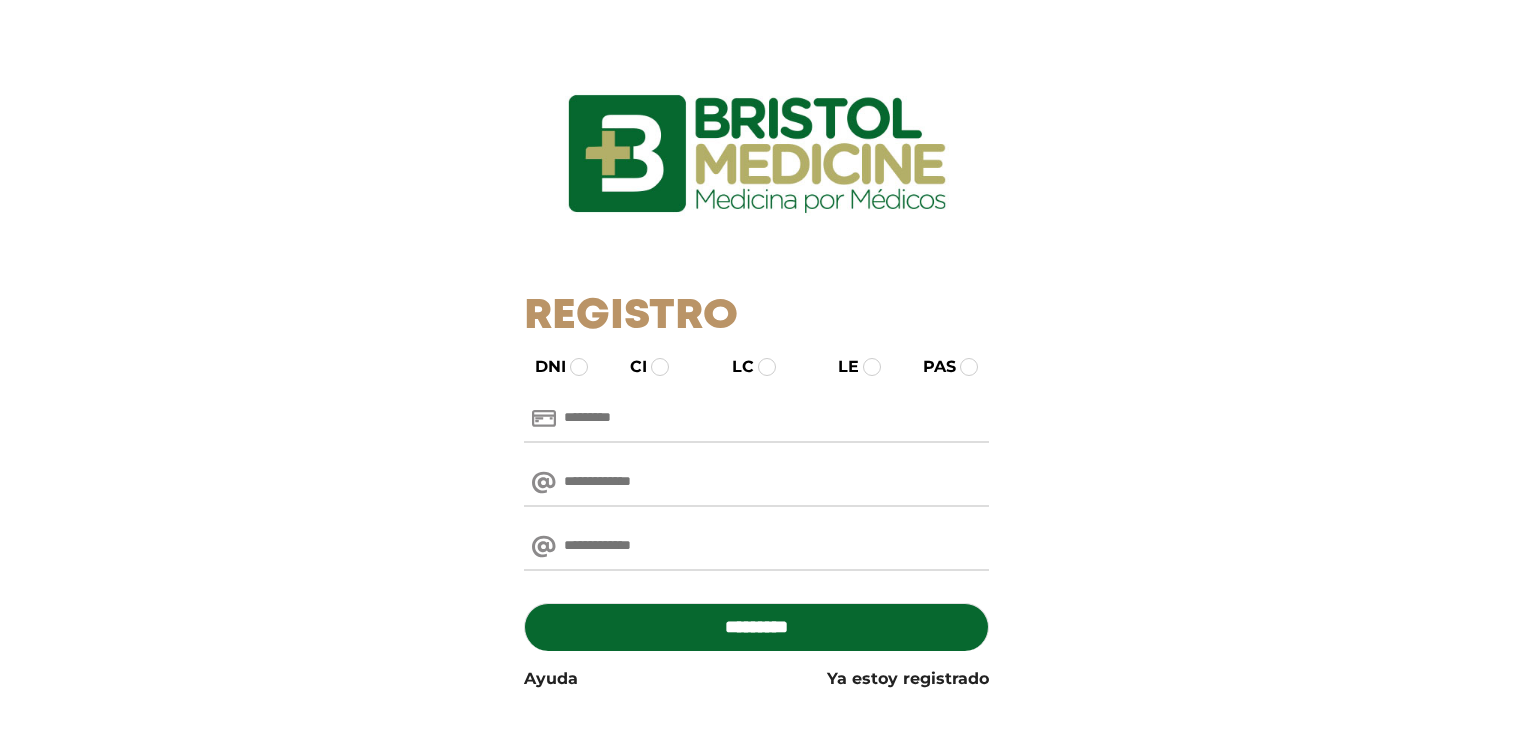 scroll, scrollTop: 0, scrollLeft: 0, axis: both 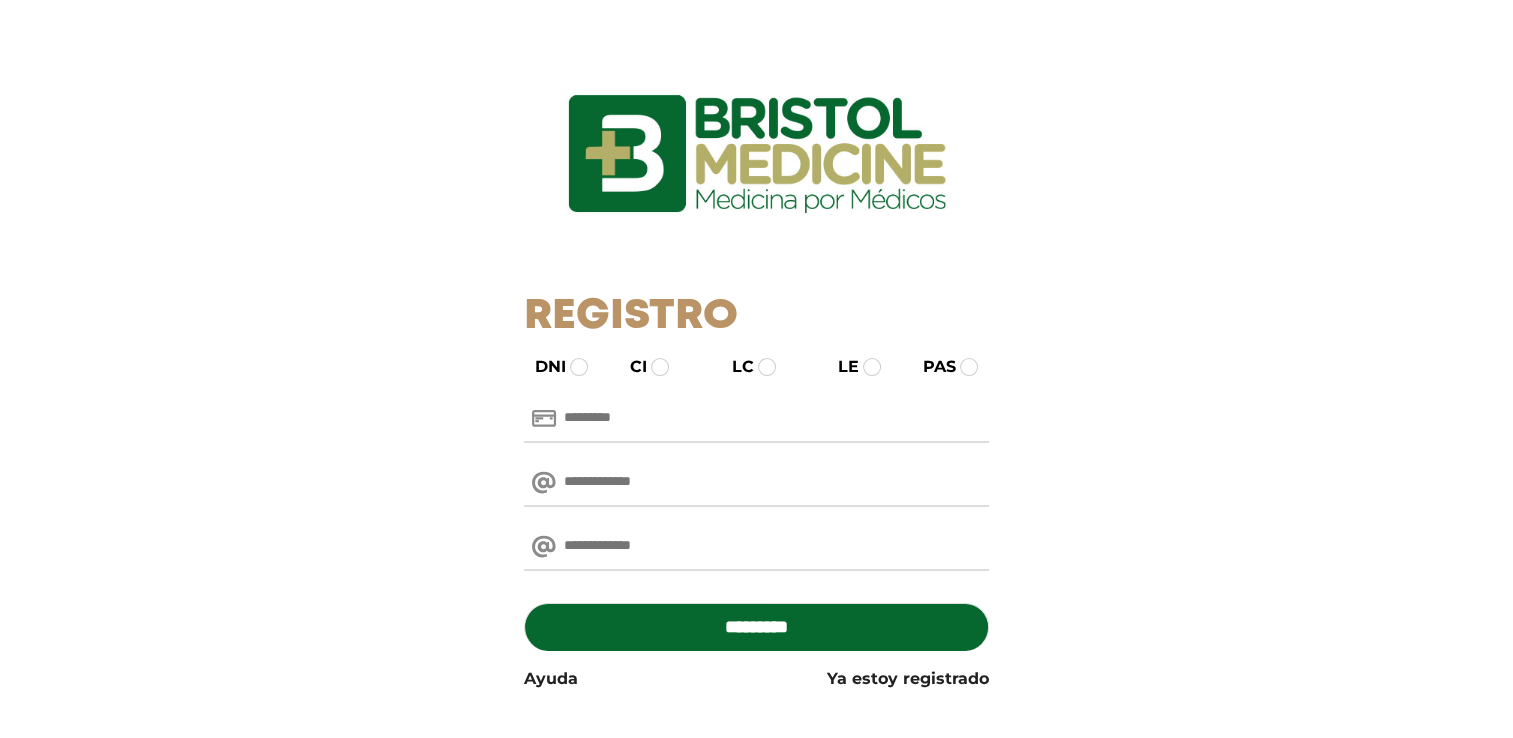 click at bounding box center (756, 419) 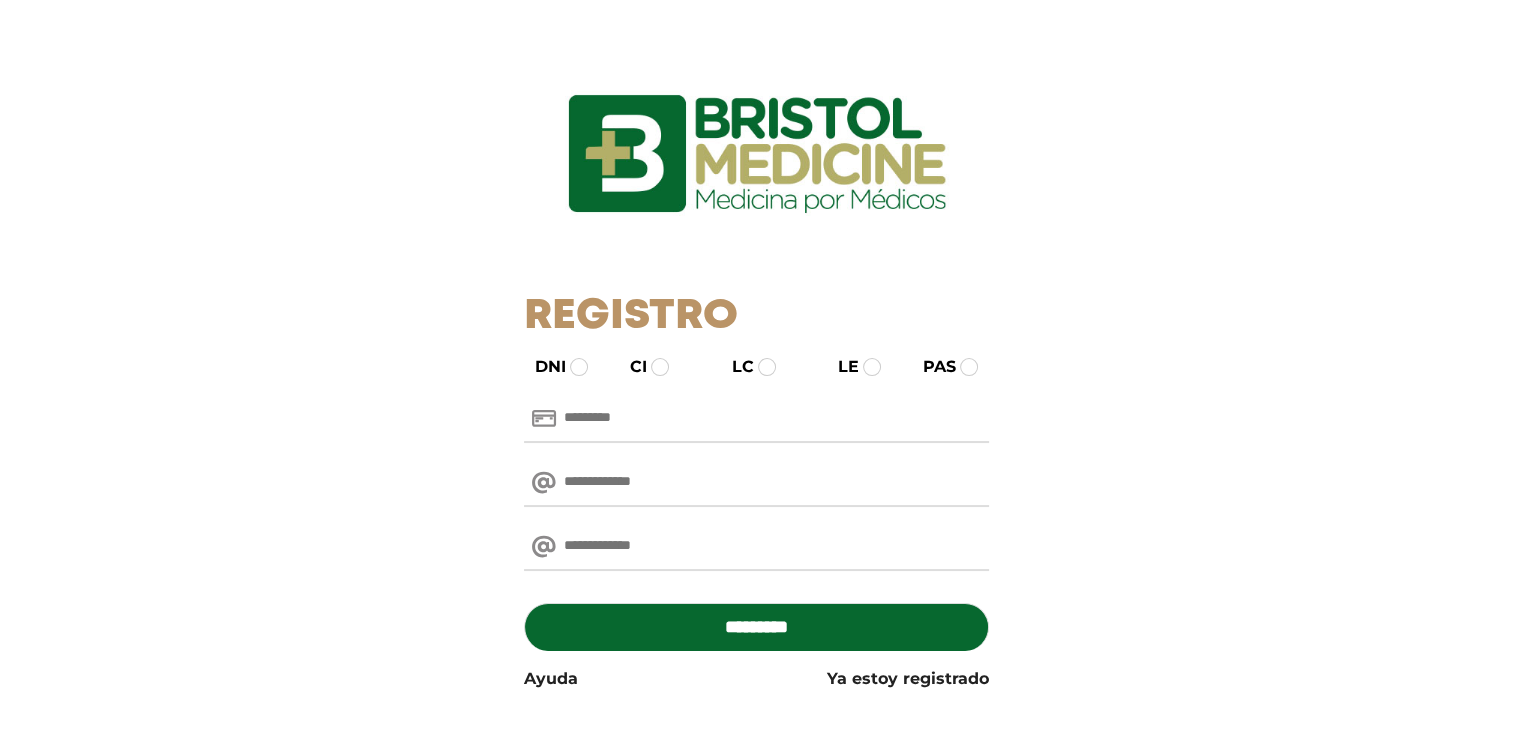 type on "********" 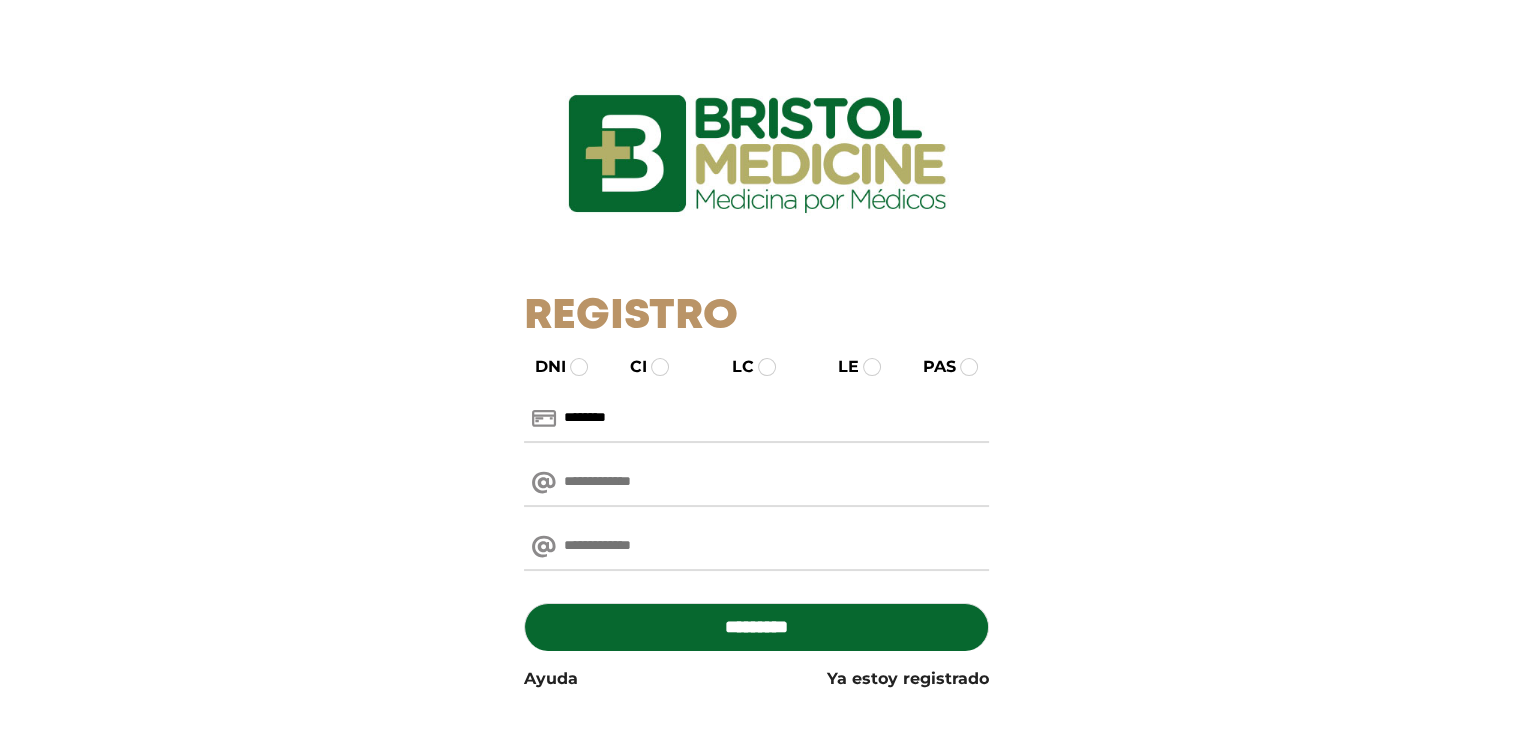type on "**********" 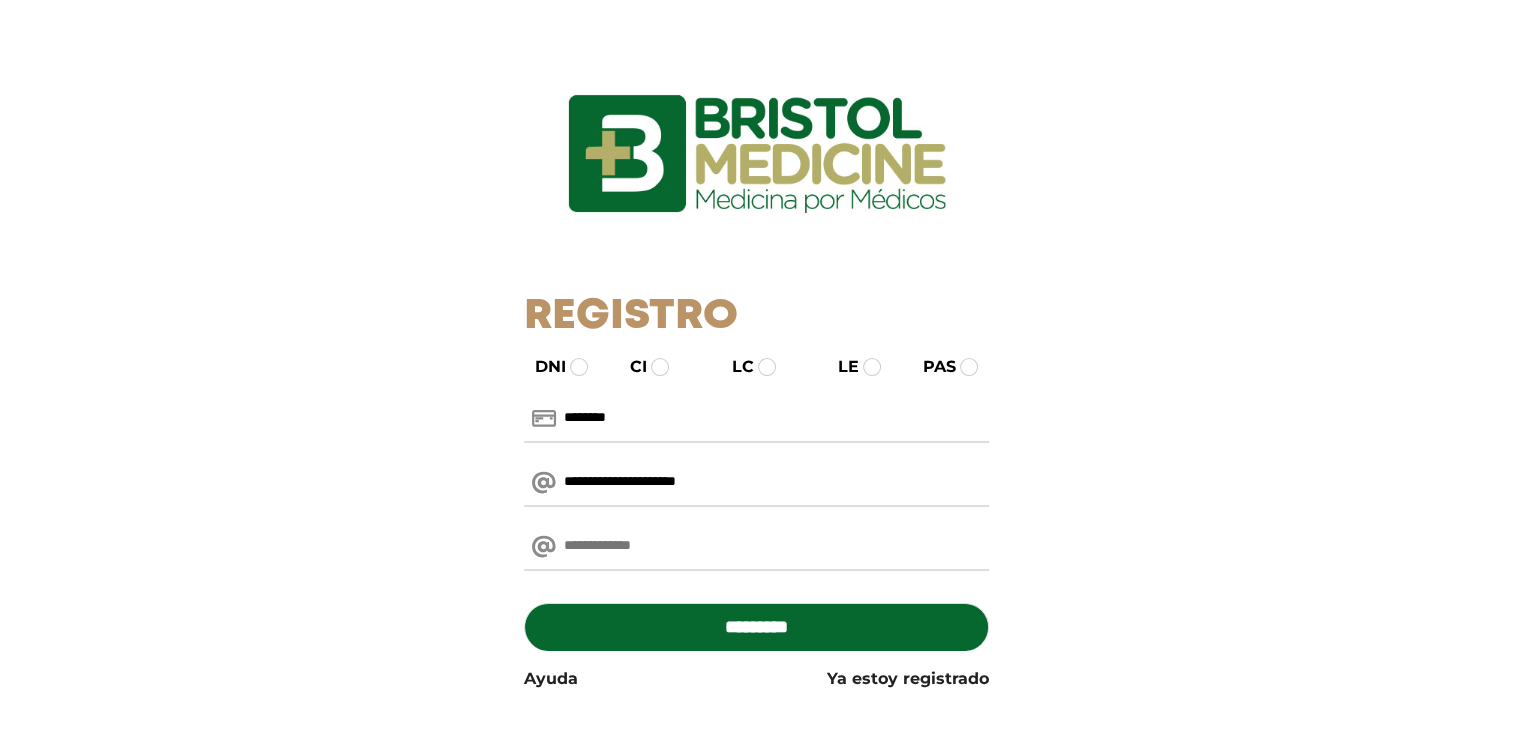 type on "**********" 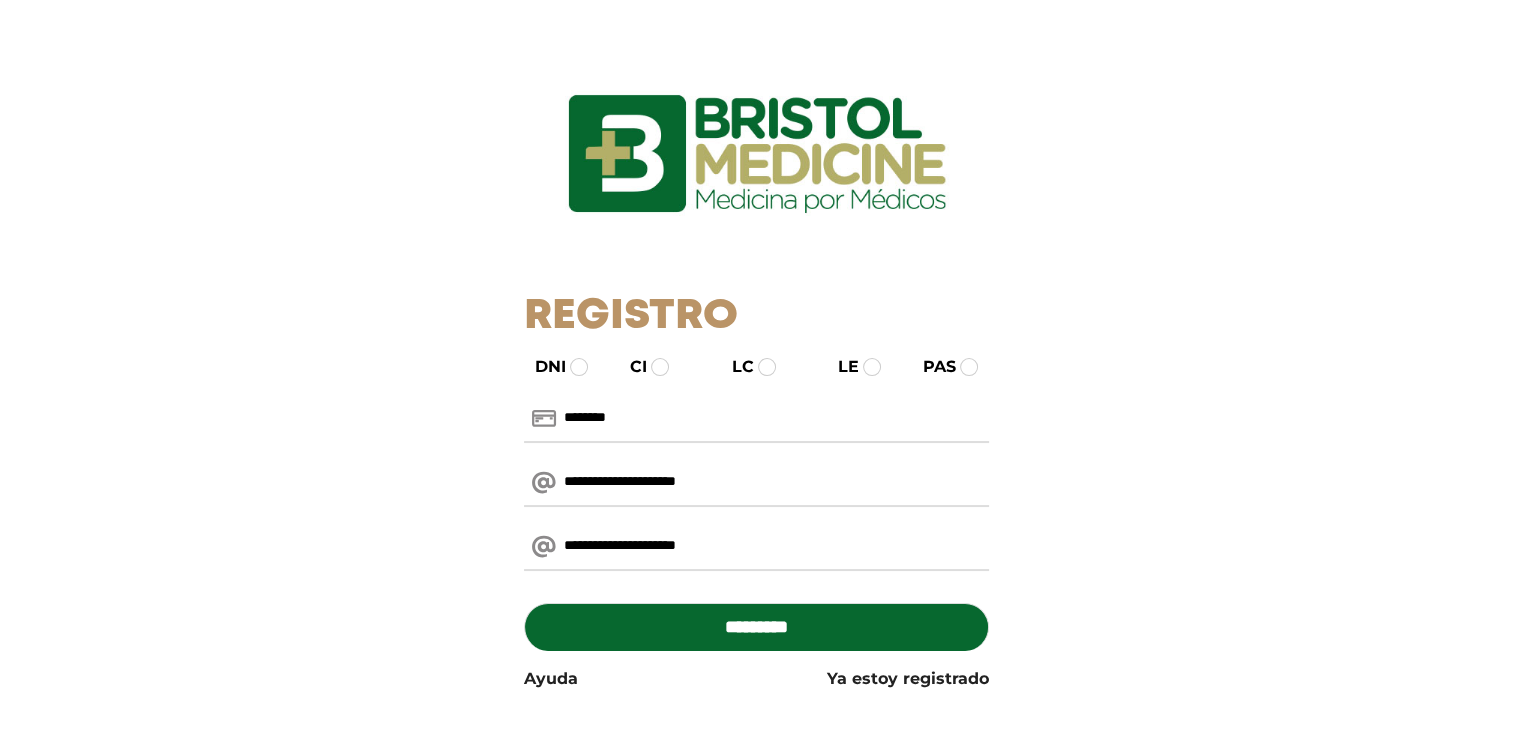 click on "**********" at bounding box center [756, 483] 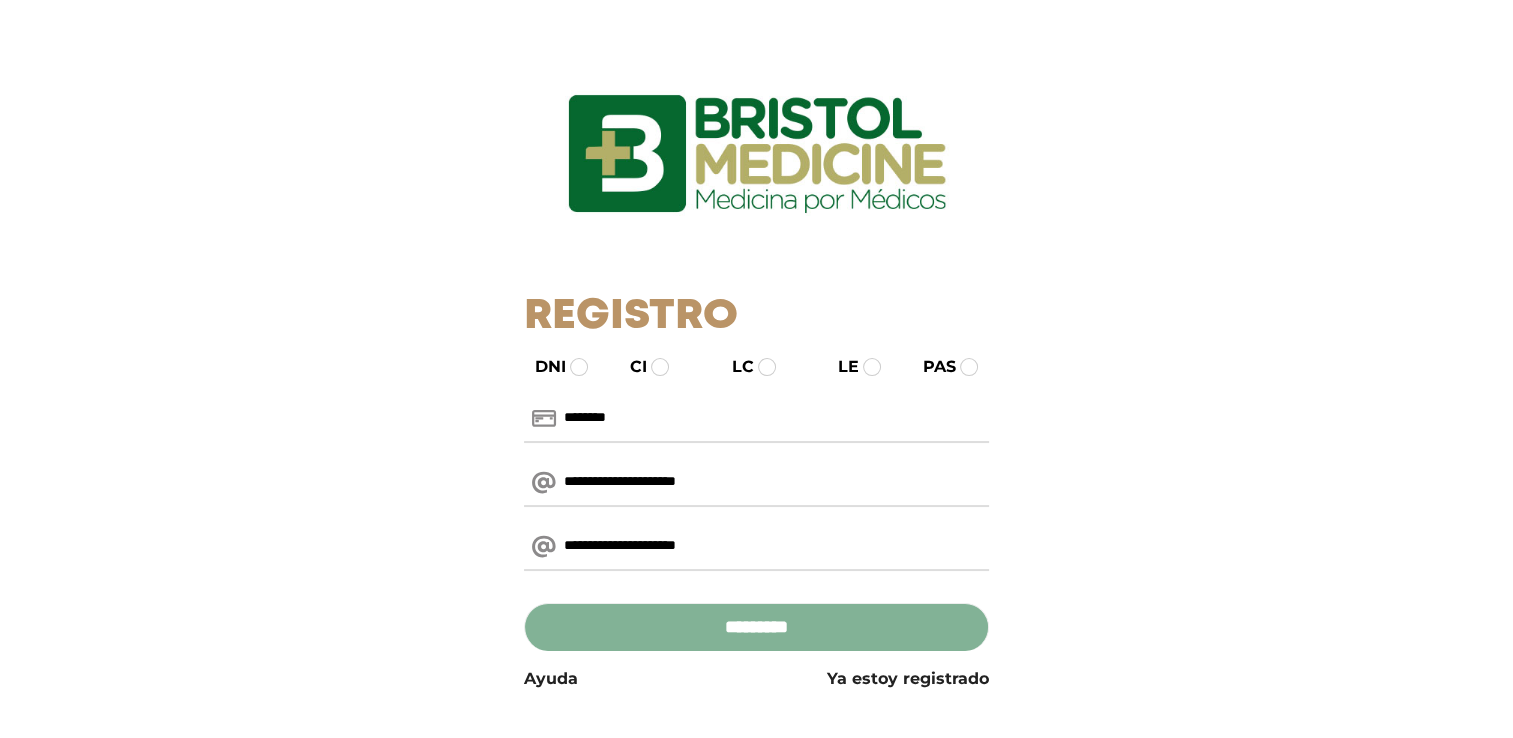 click on "*********" at bounding box center [756, 627] 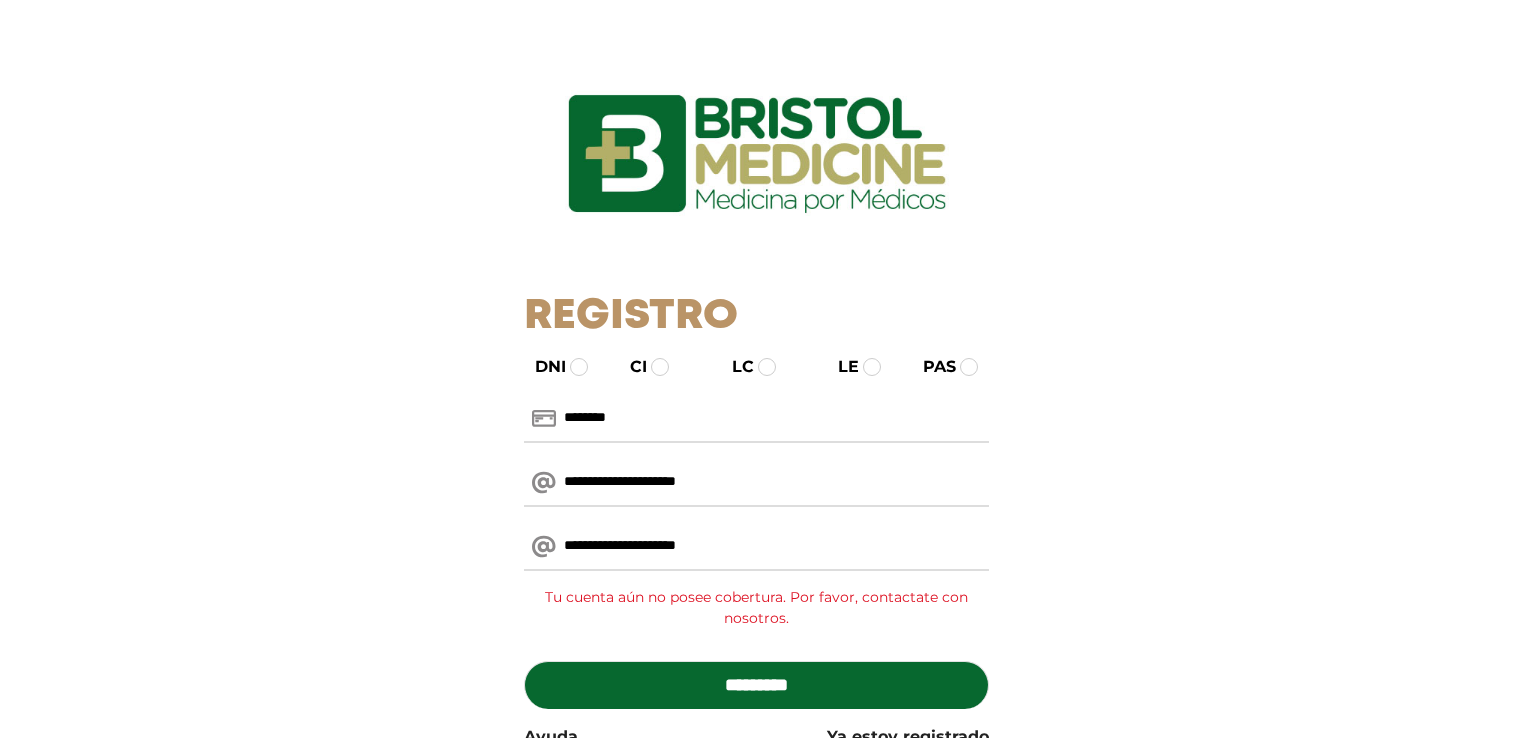scroll, scrollTop: 0, scrollLeft: 0, axis: both 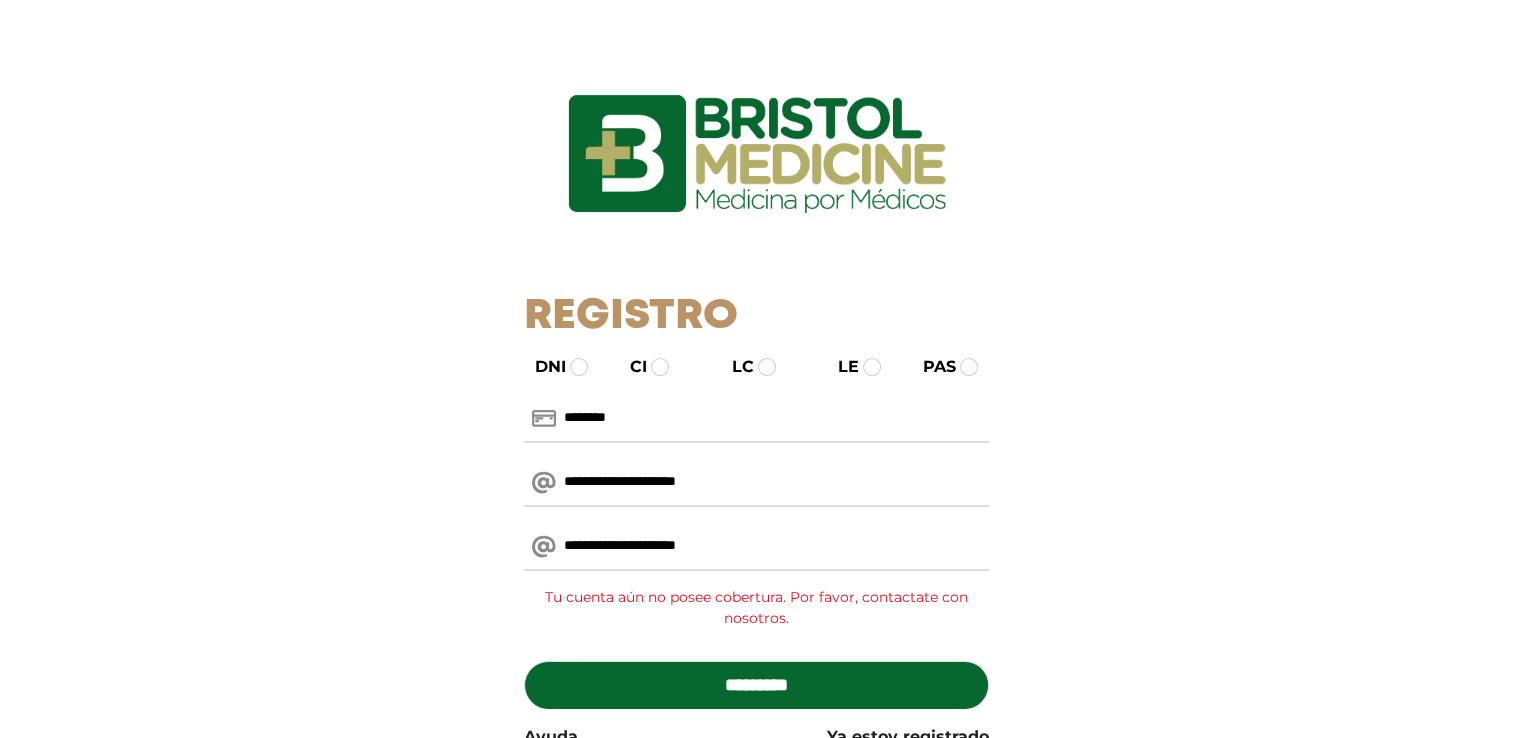 click on "**********" at bounding box center [756, 483] 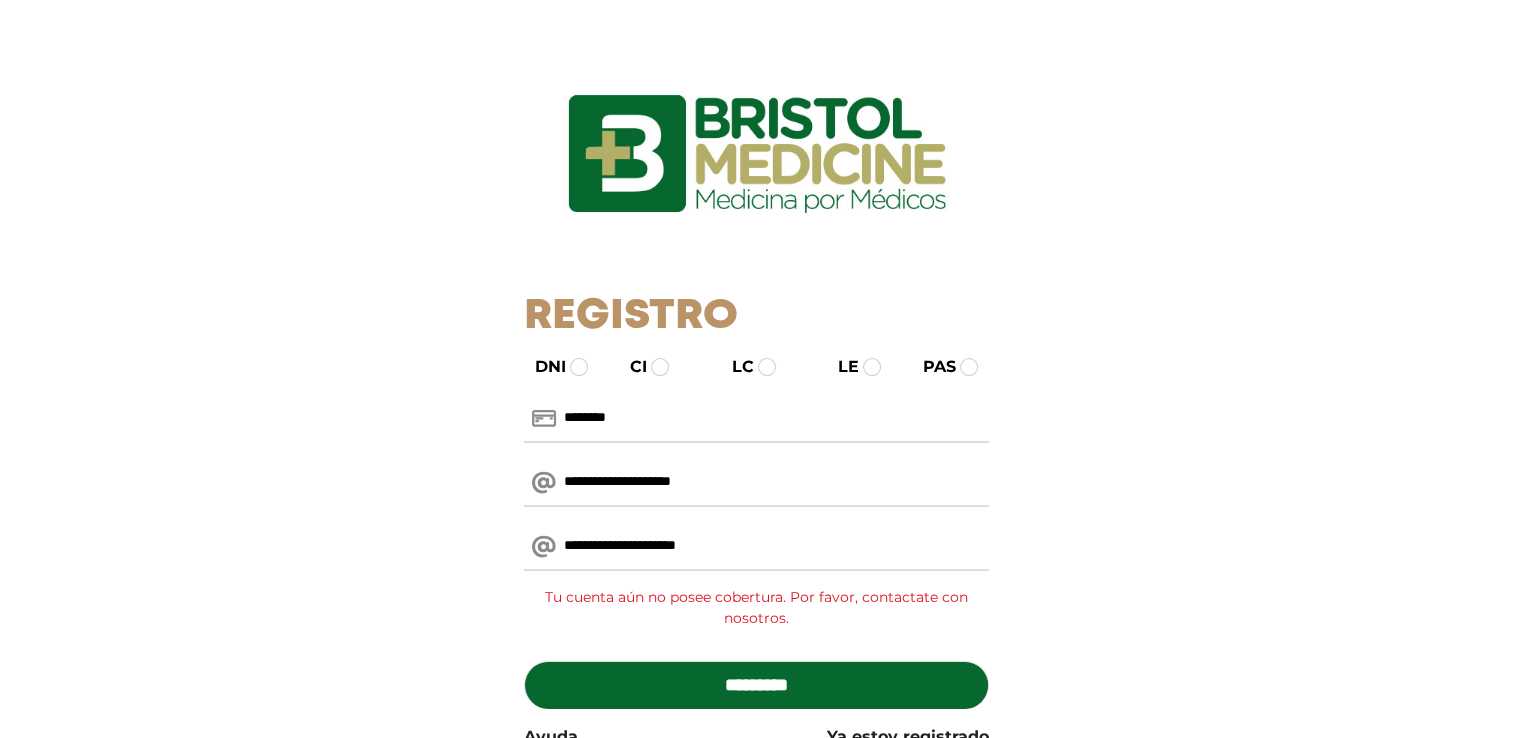 type on "**********" 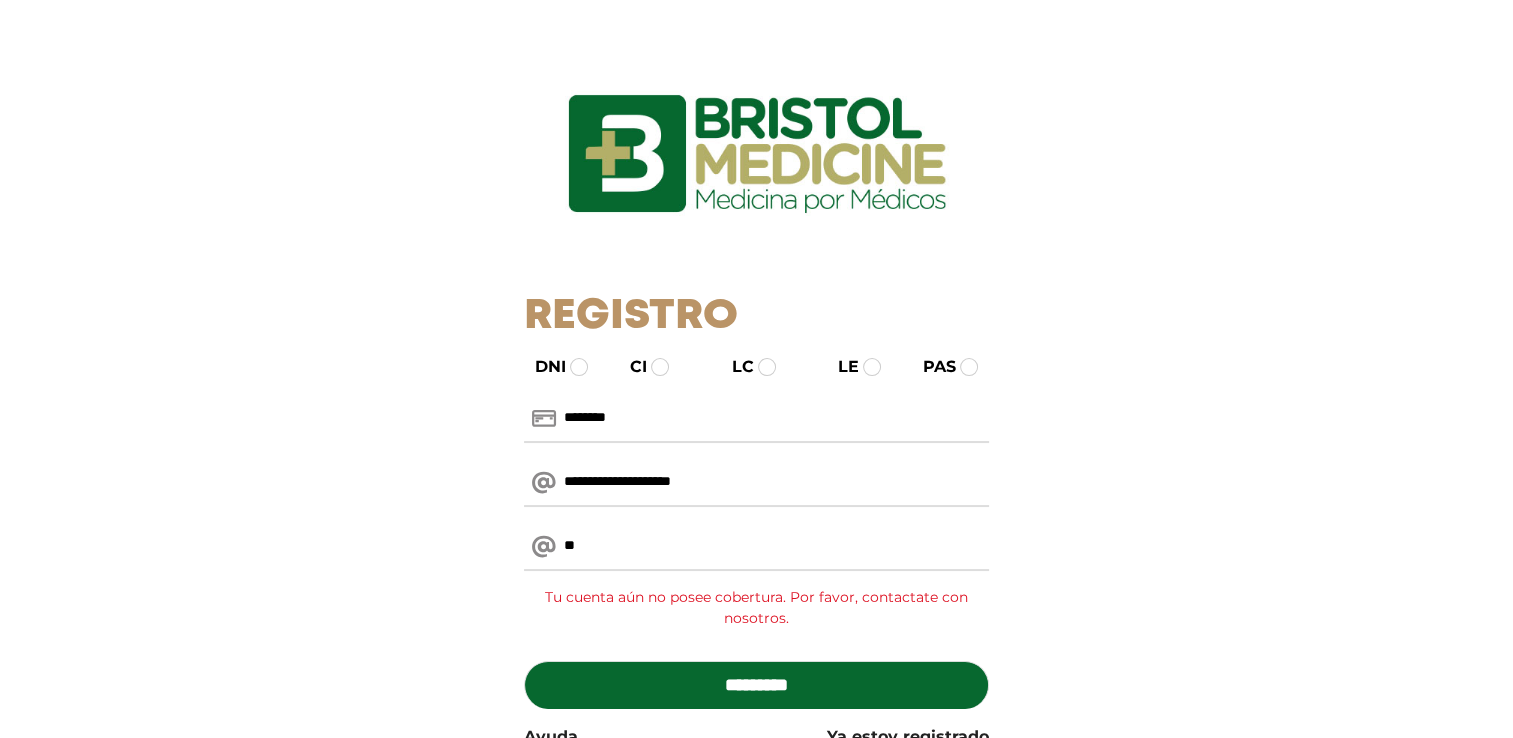 type on "**********" 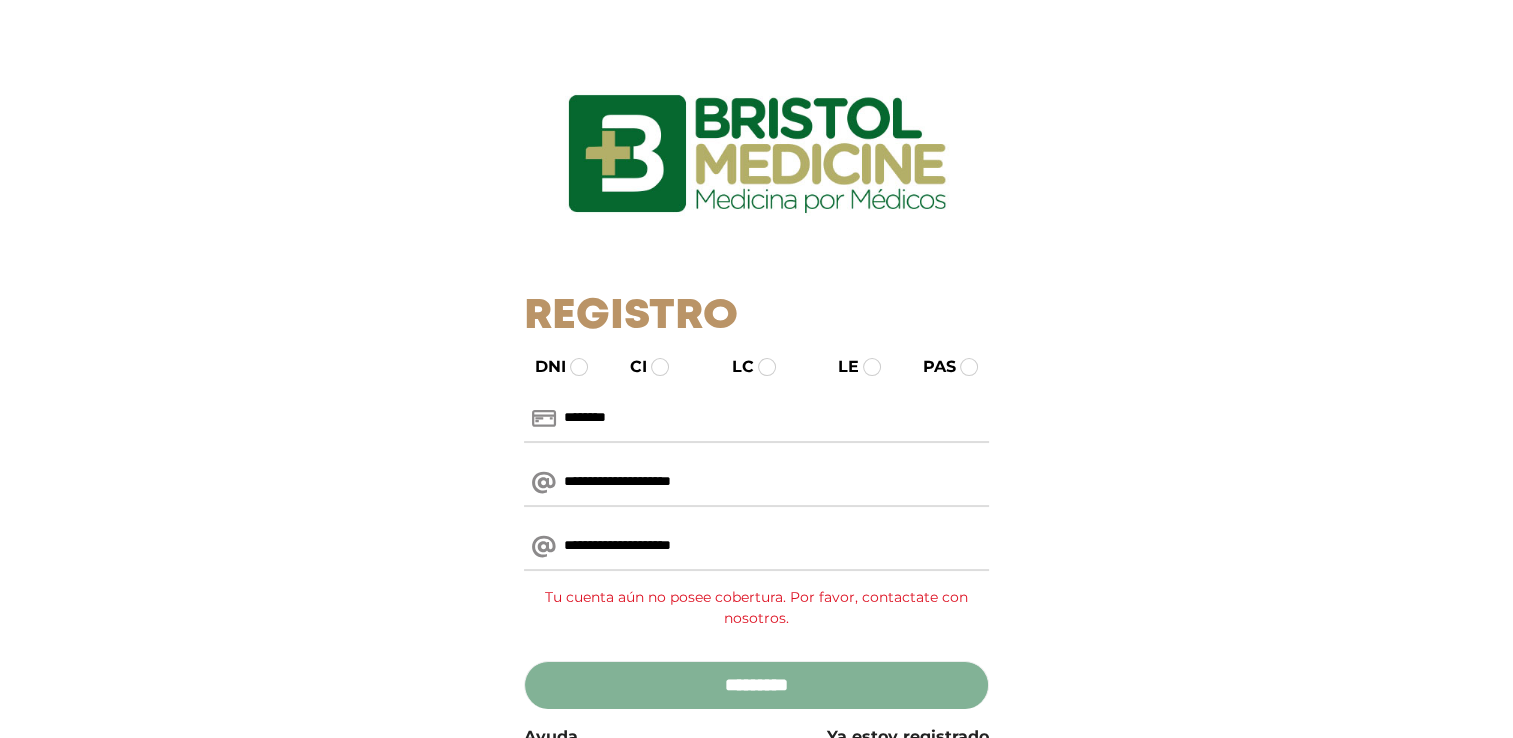 click on "*********" at bounding box center (756, 685) 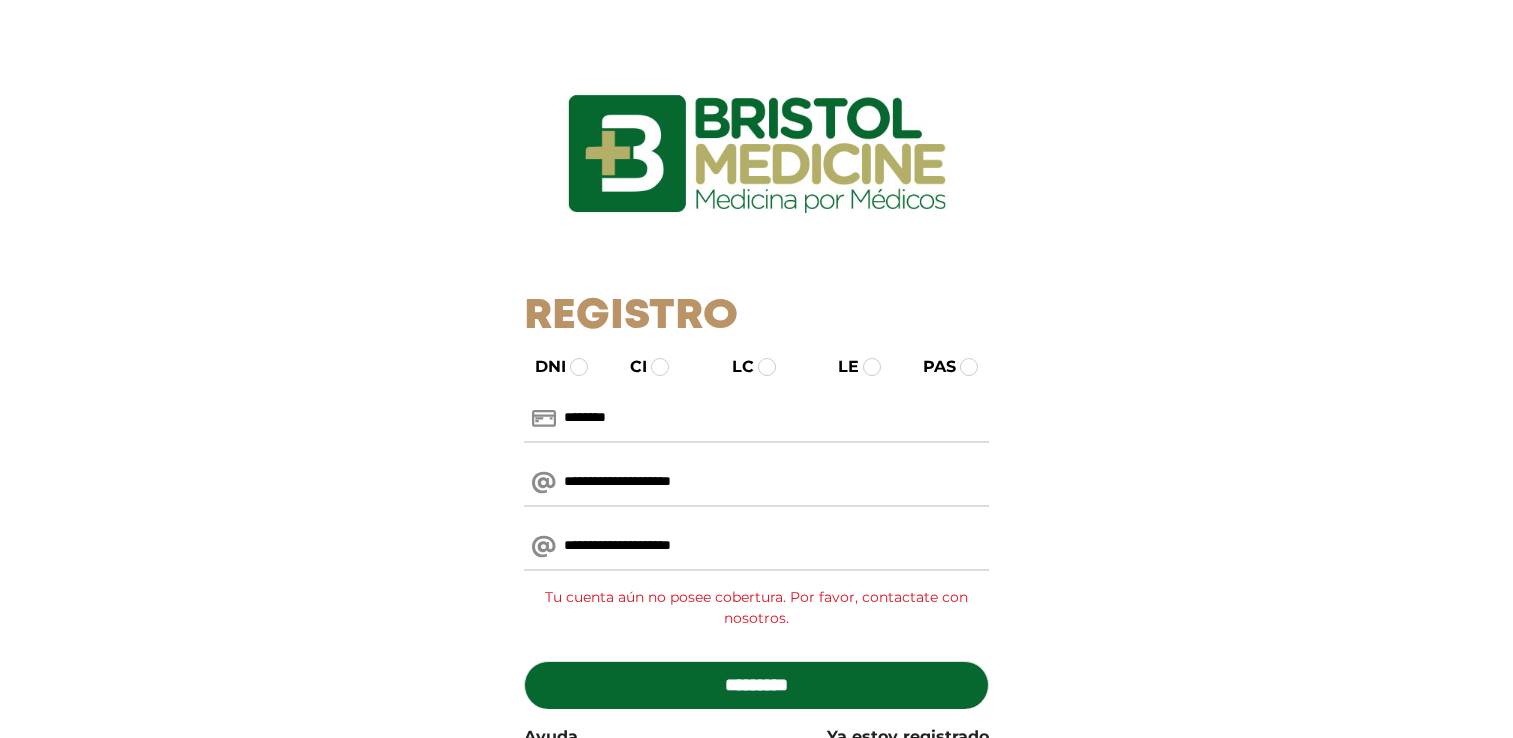 scroll, scrollTop: 0, scrollLeft: 0, axis: both 